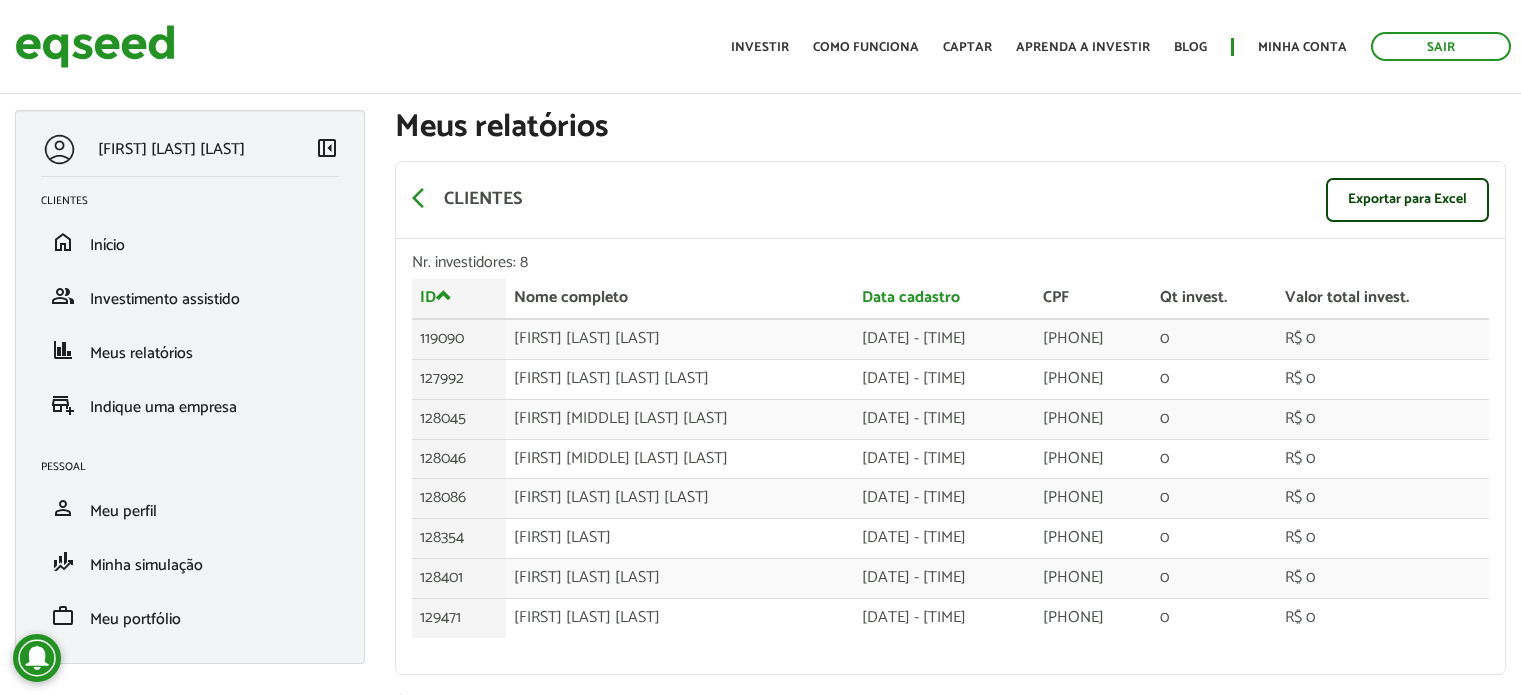scroll, scrollTop: 0, scrollLeft: 0, axis: both 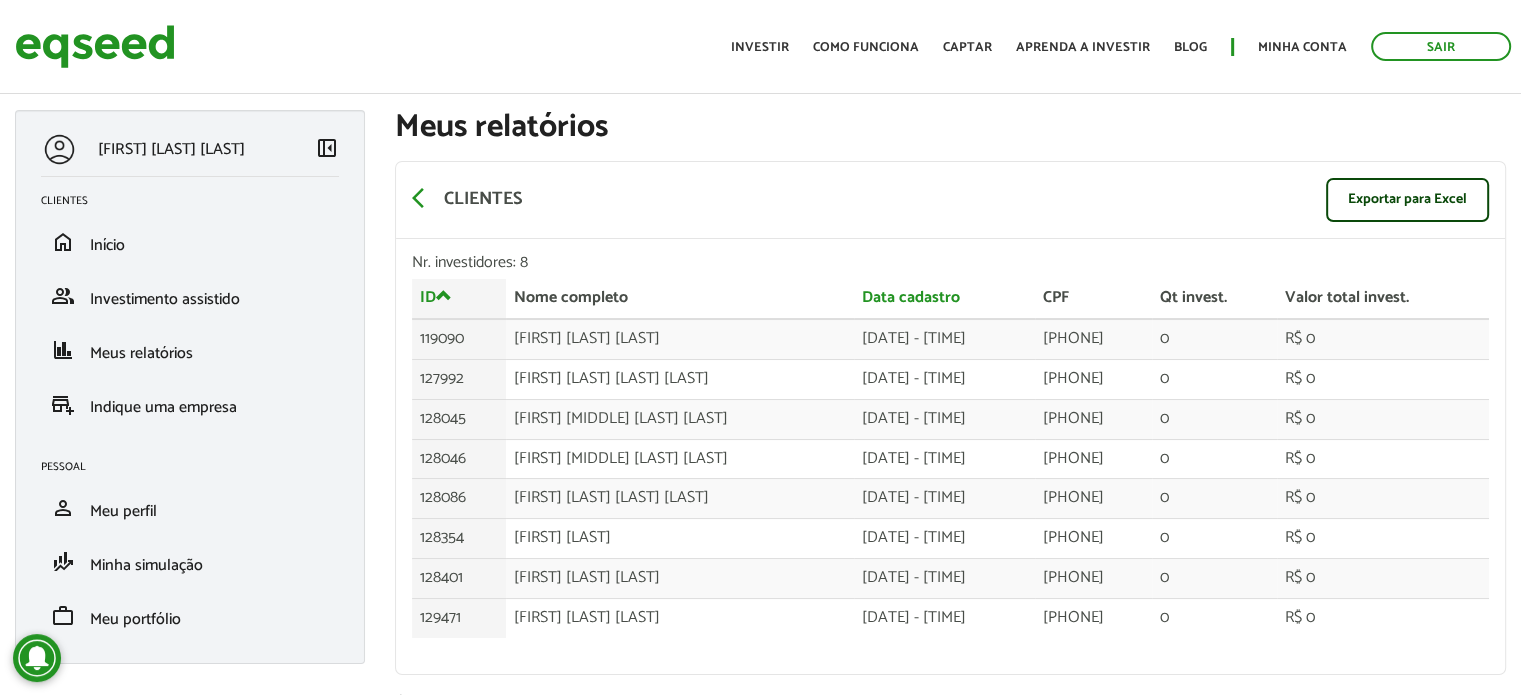 click at bounding box center [59, 149] 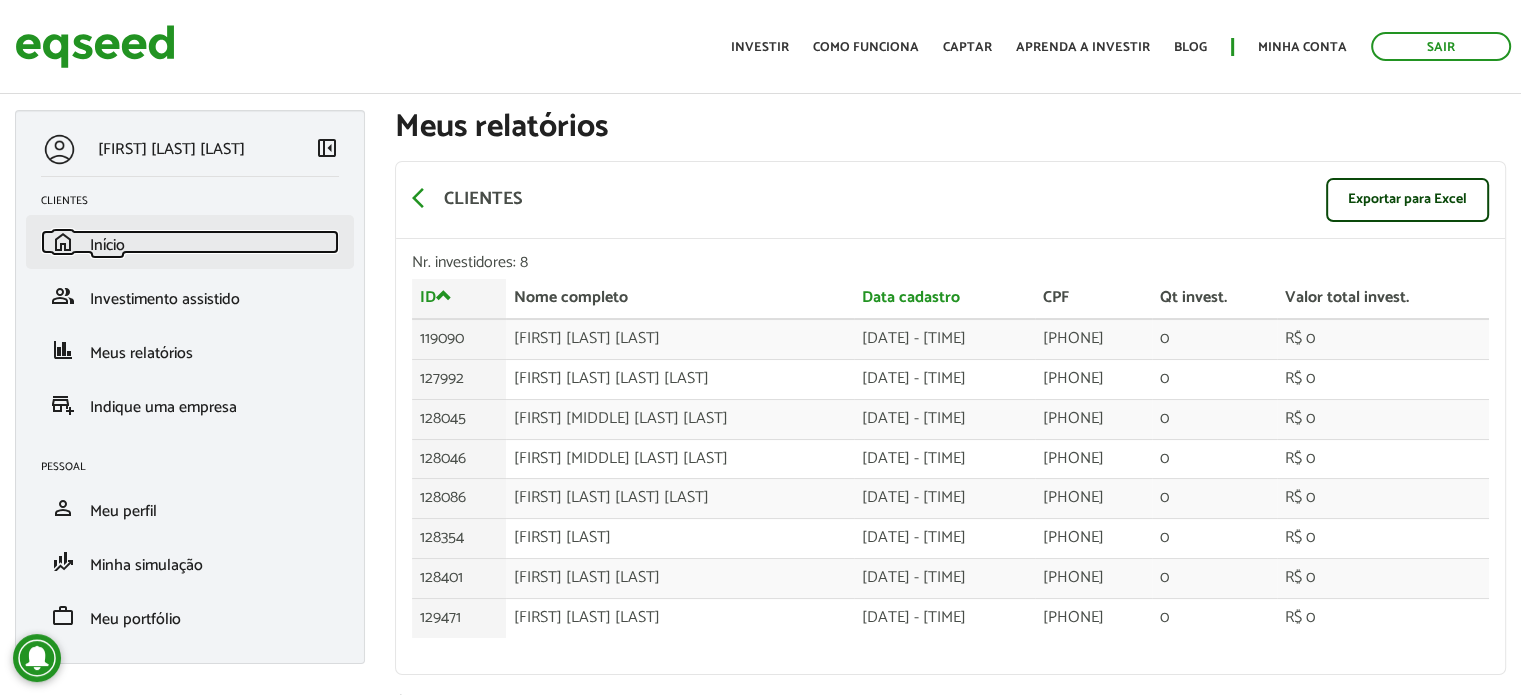 click on "Início" at bounding box center [107, 245] 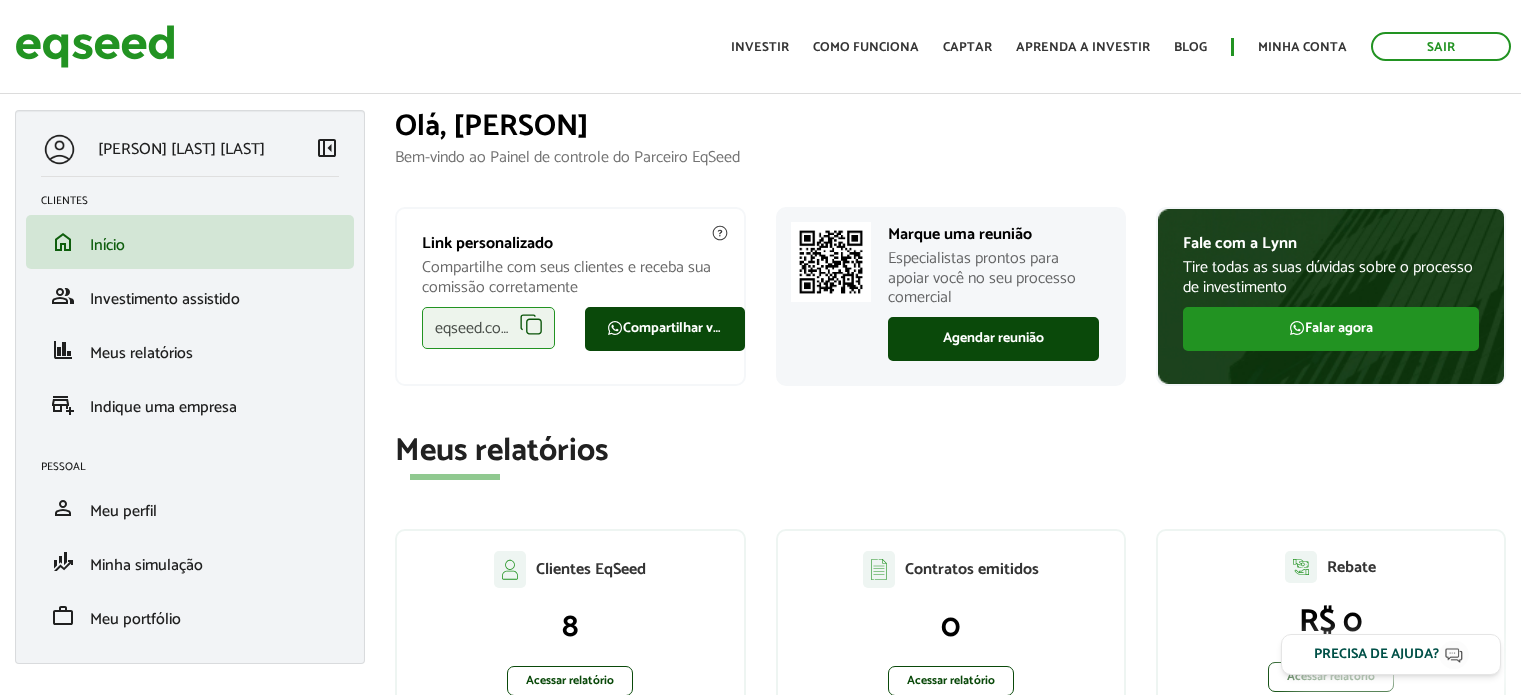 scroll, scrollTop: 0, scrollLeft: 0, axis: both 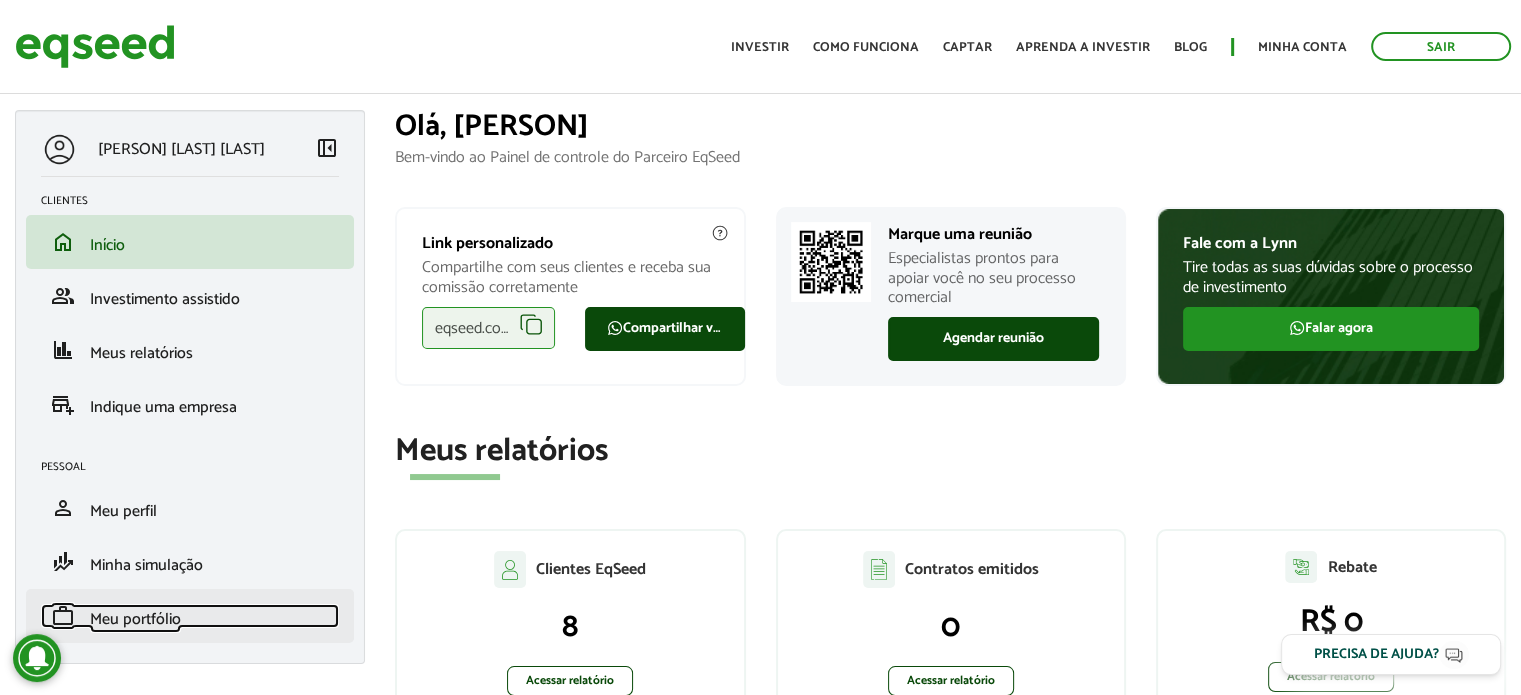 click on "Meu portfólio" at bounding box center (135, 619) 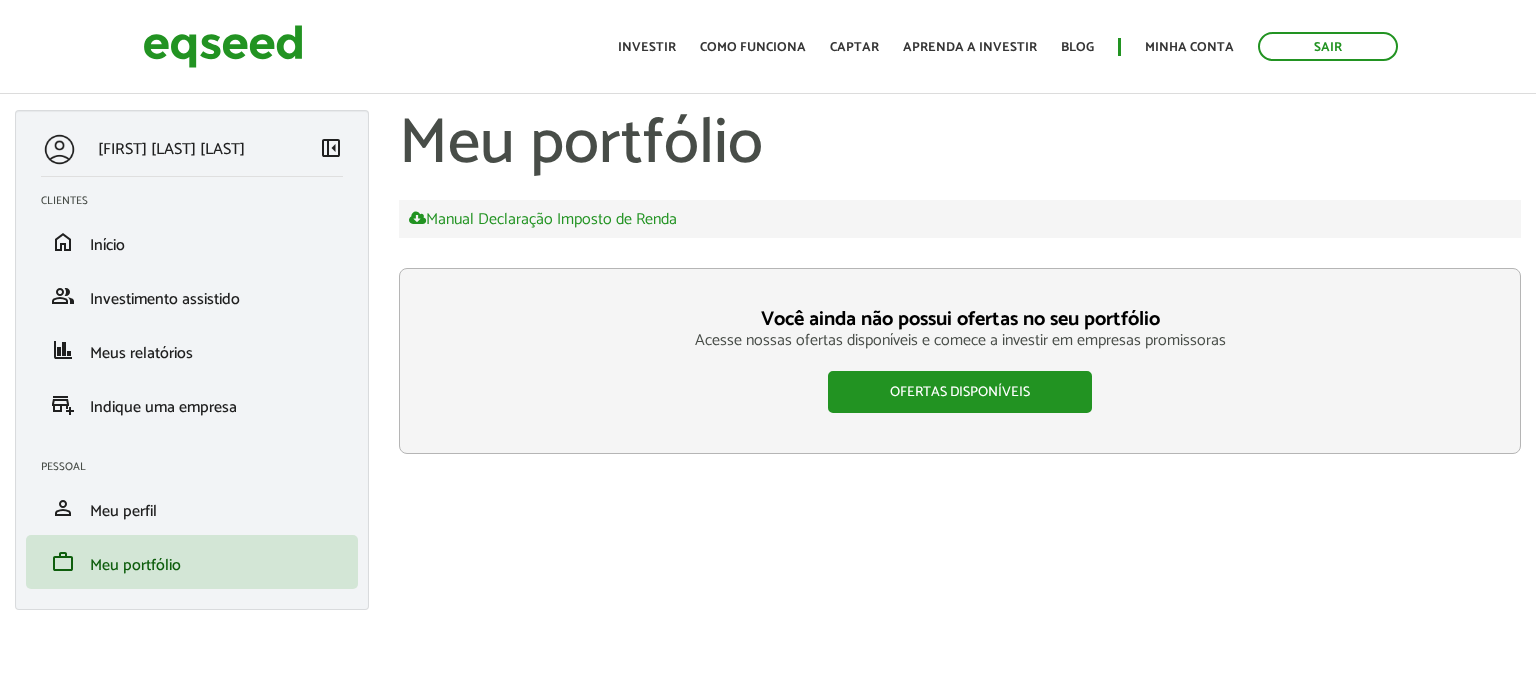 scroll, scrollTop: 0, scrollLeft: 0, axis: both 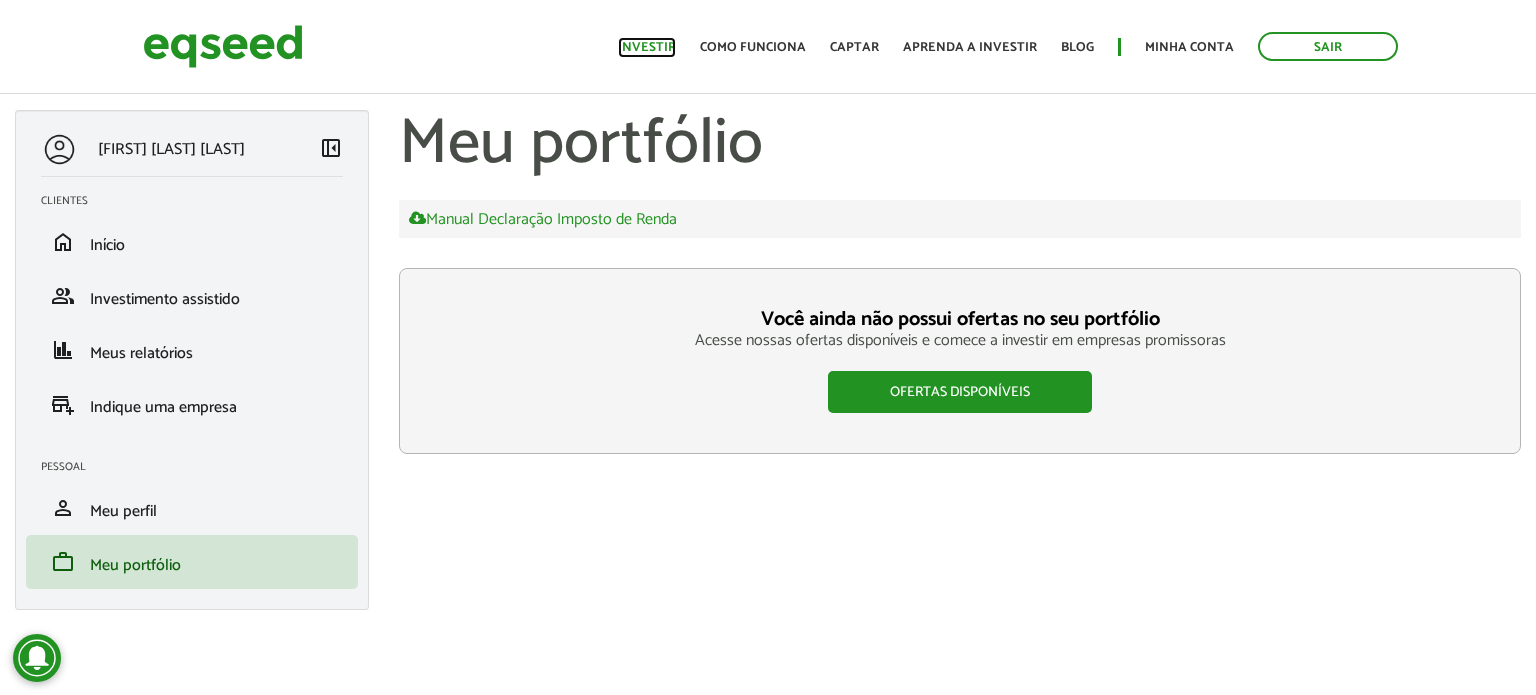 click on "Investir" at bounding box center [647, 47] 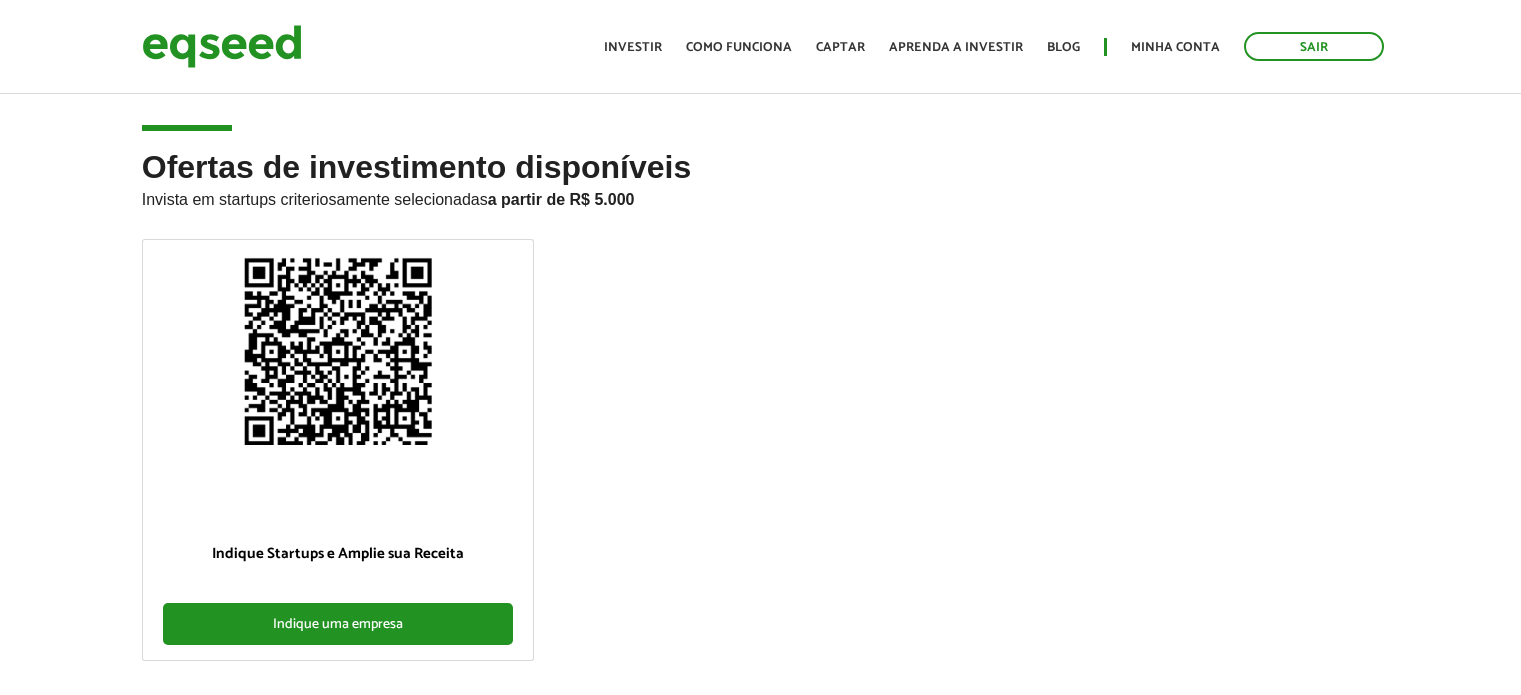 scroll, scrollTop: 0, scrollLeft: 0, axis: both 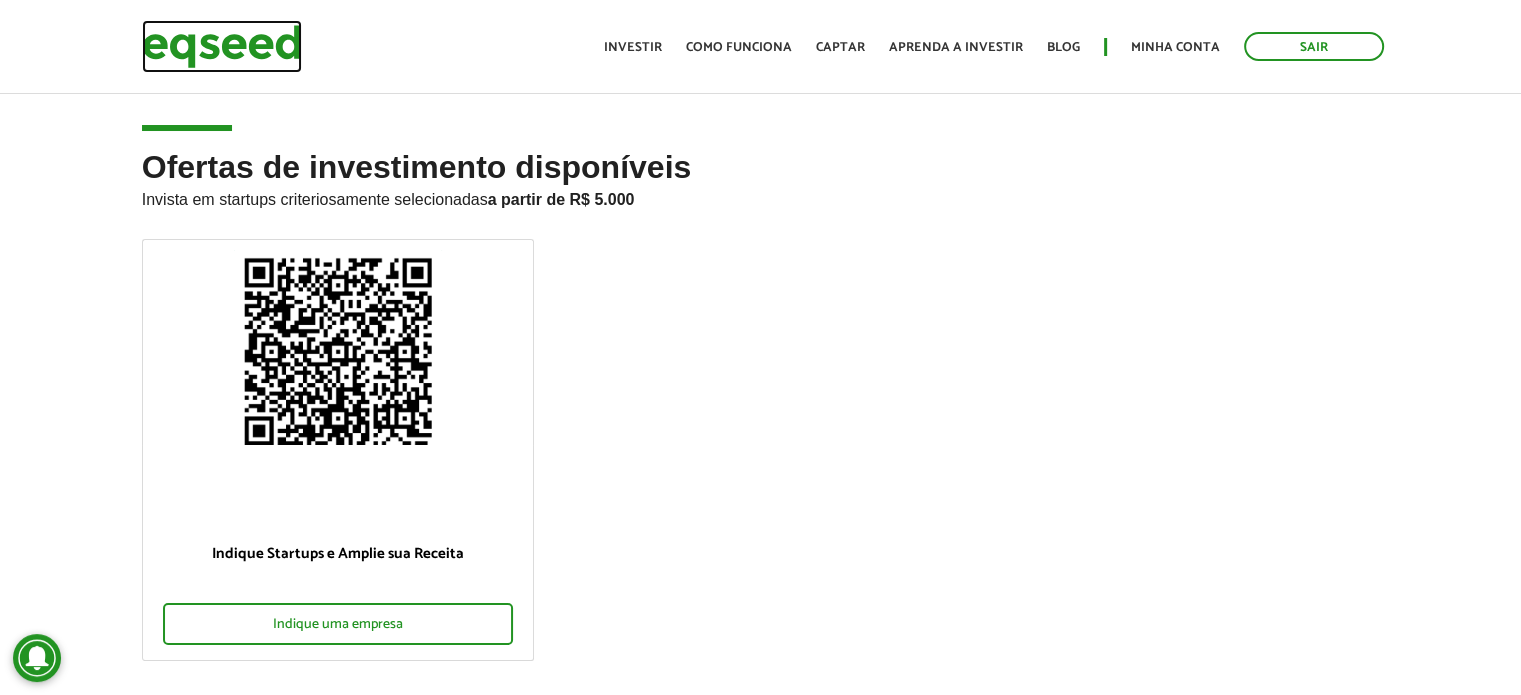 click at bounding box center [222, 46] 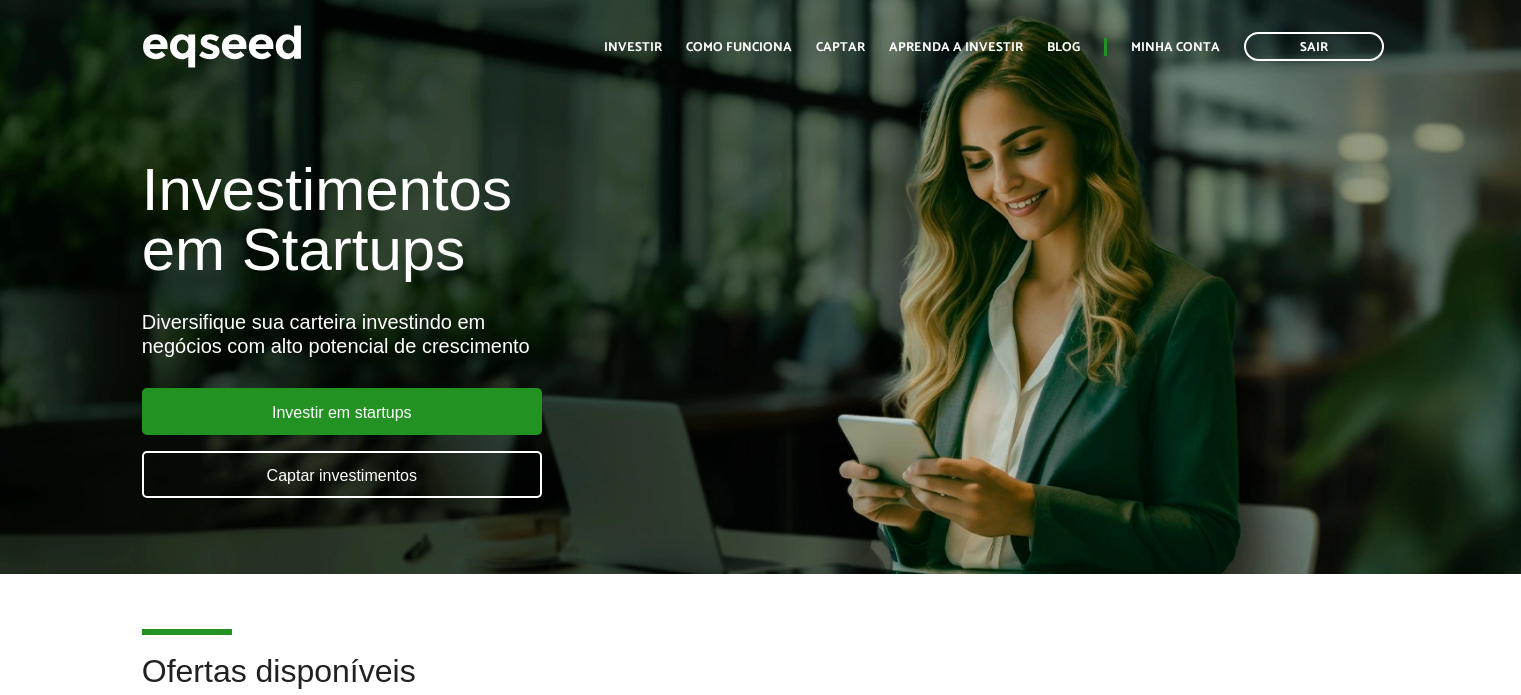 scroll, scrollTop: 0, scrollLeft: 0, axis: both 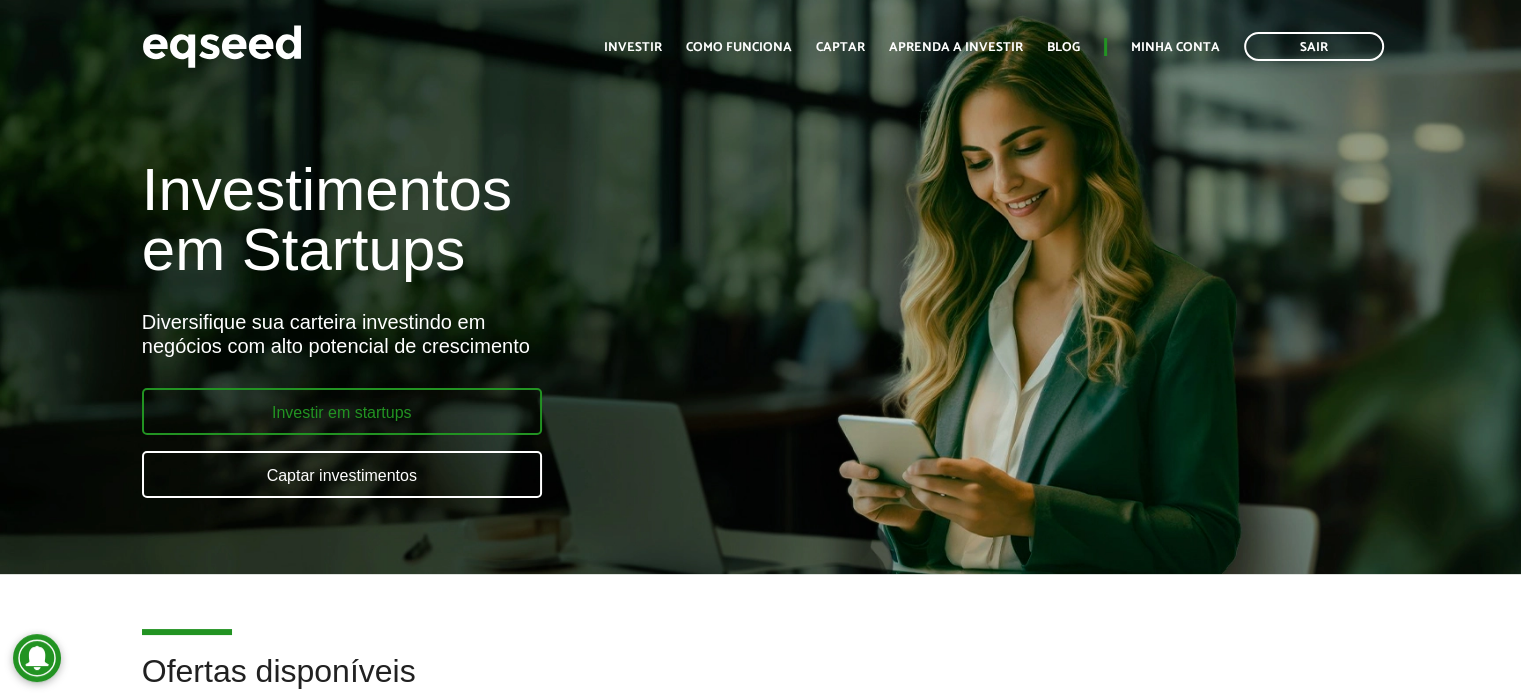 click on "Investir em startups" at bounding box center [342, 411] 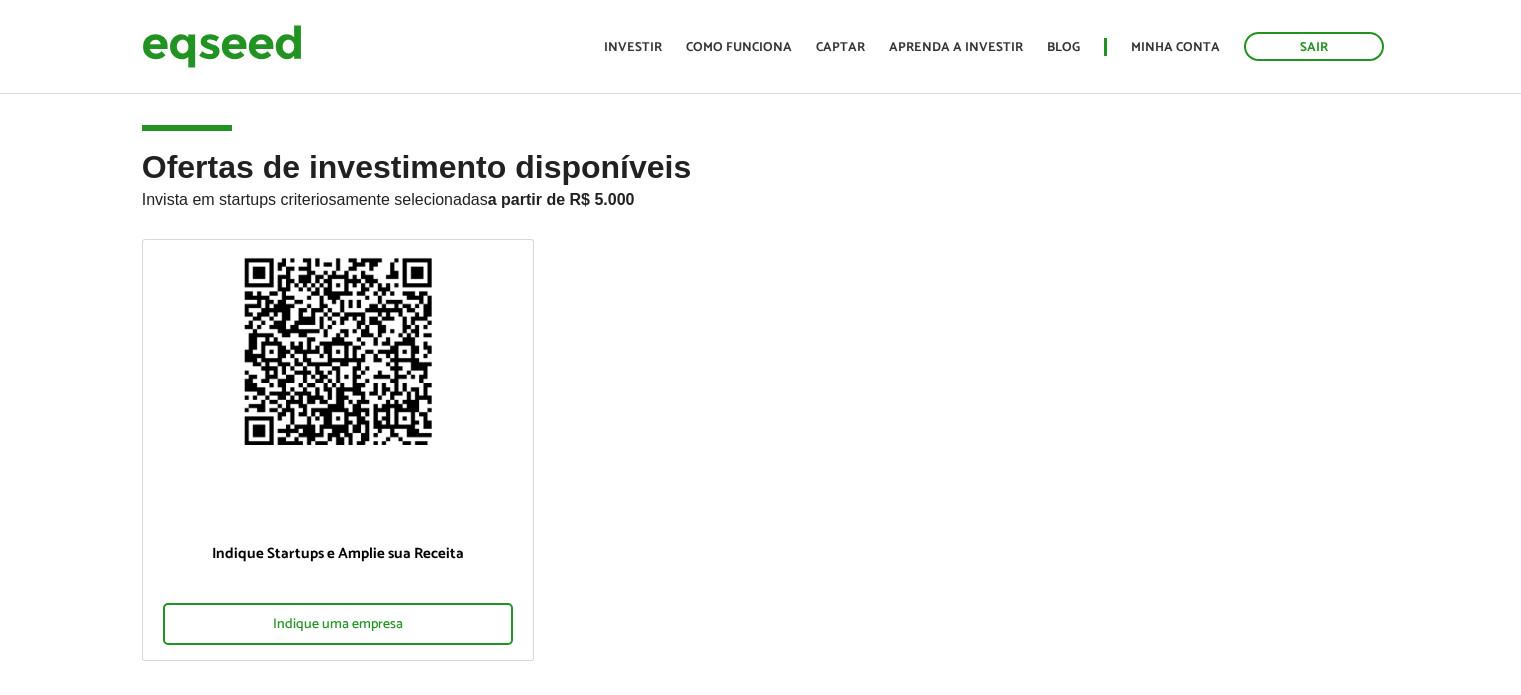 scroll, scrollTop: 497, scrollLeft: 0, axis: vertical 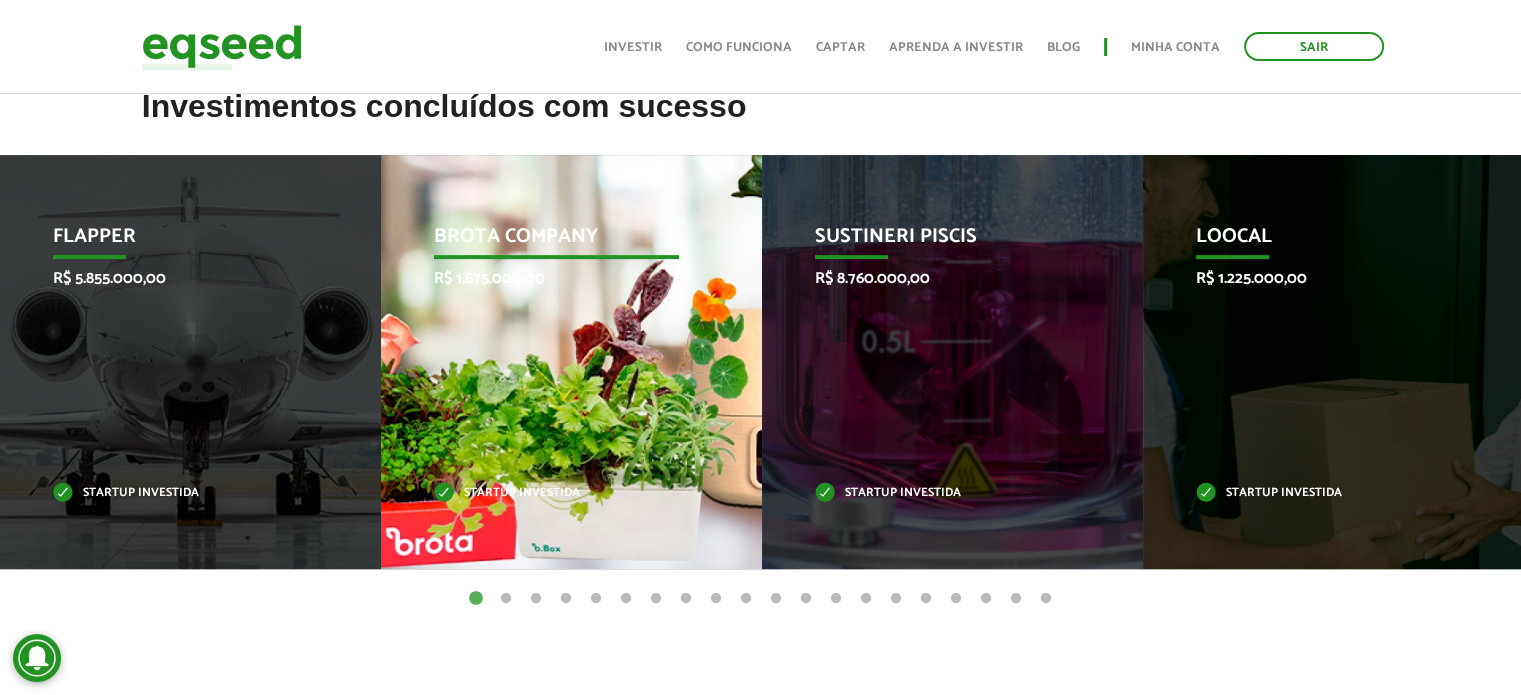 click on "Brota Company
R$ 1.875.000,00
Startup investida" at bounding box center [556, 362] 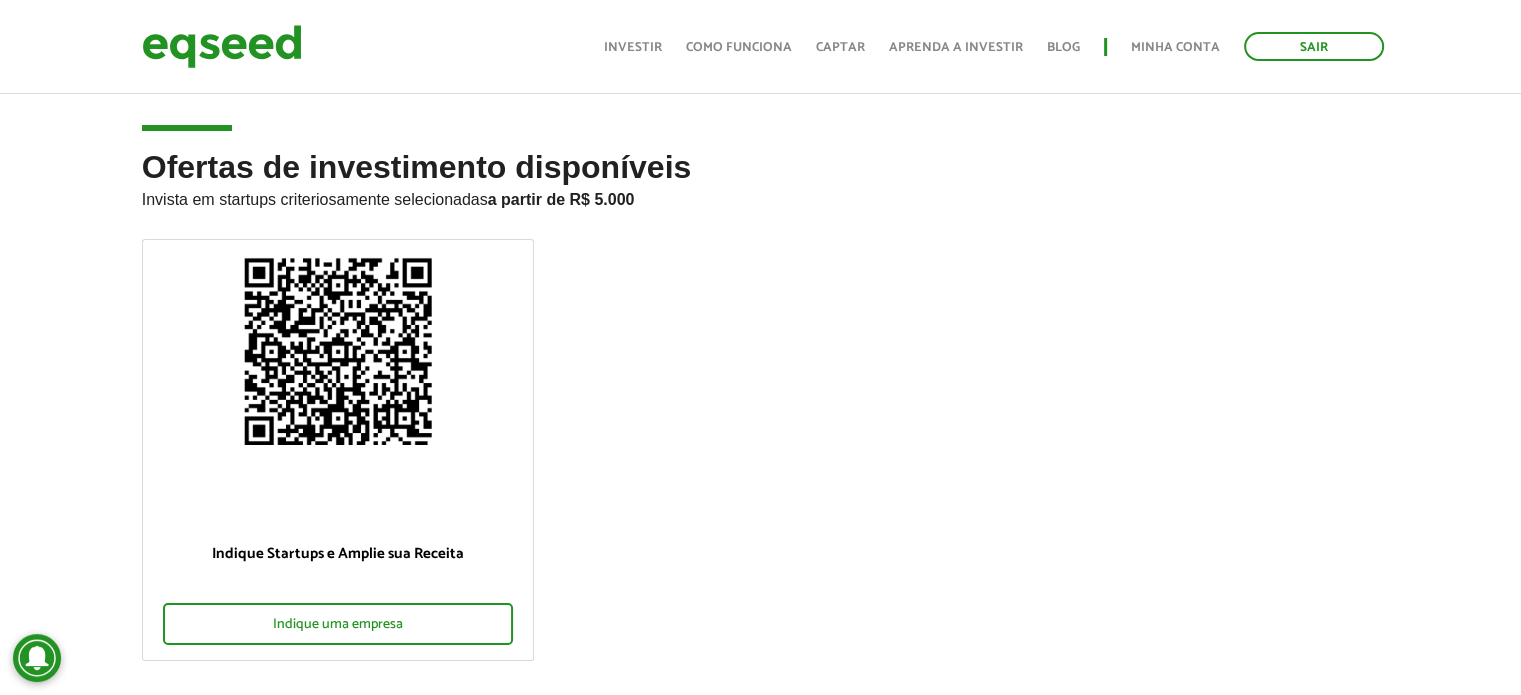 scroll, scrollTop: 0, scrollLeft: 0, axis: both 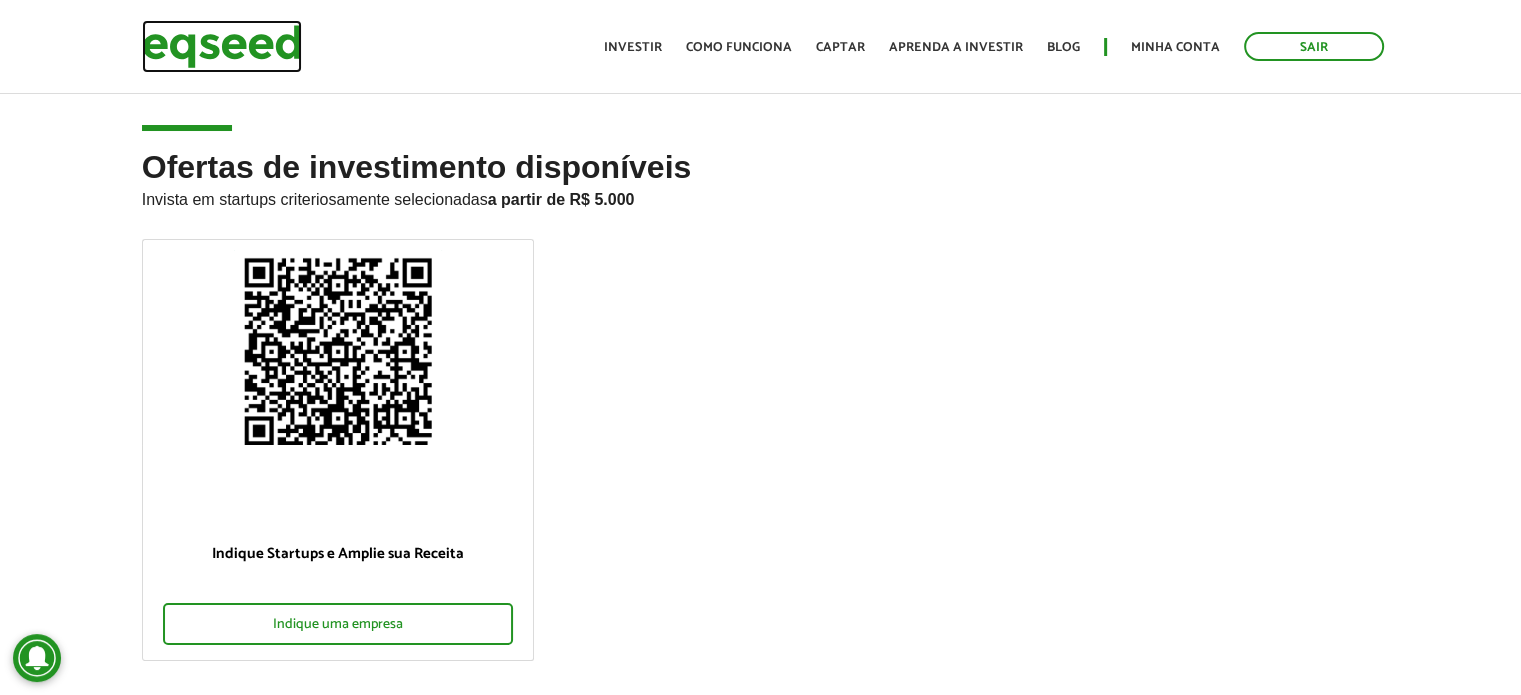 click at bounding box center (222, 46) 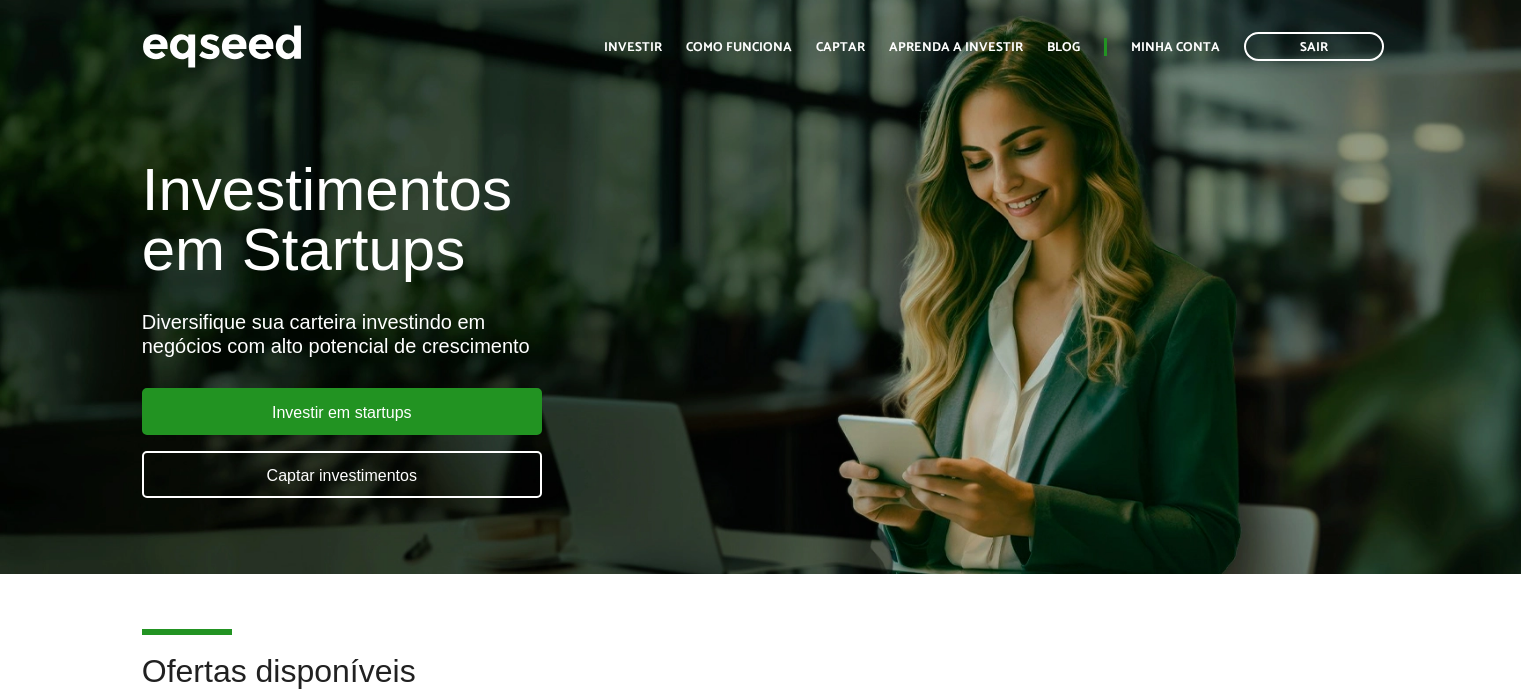 scroll, scrollTop: 0, scrollLeft: 0, axis: both 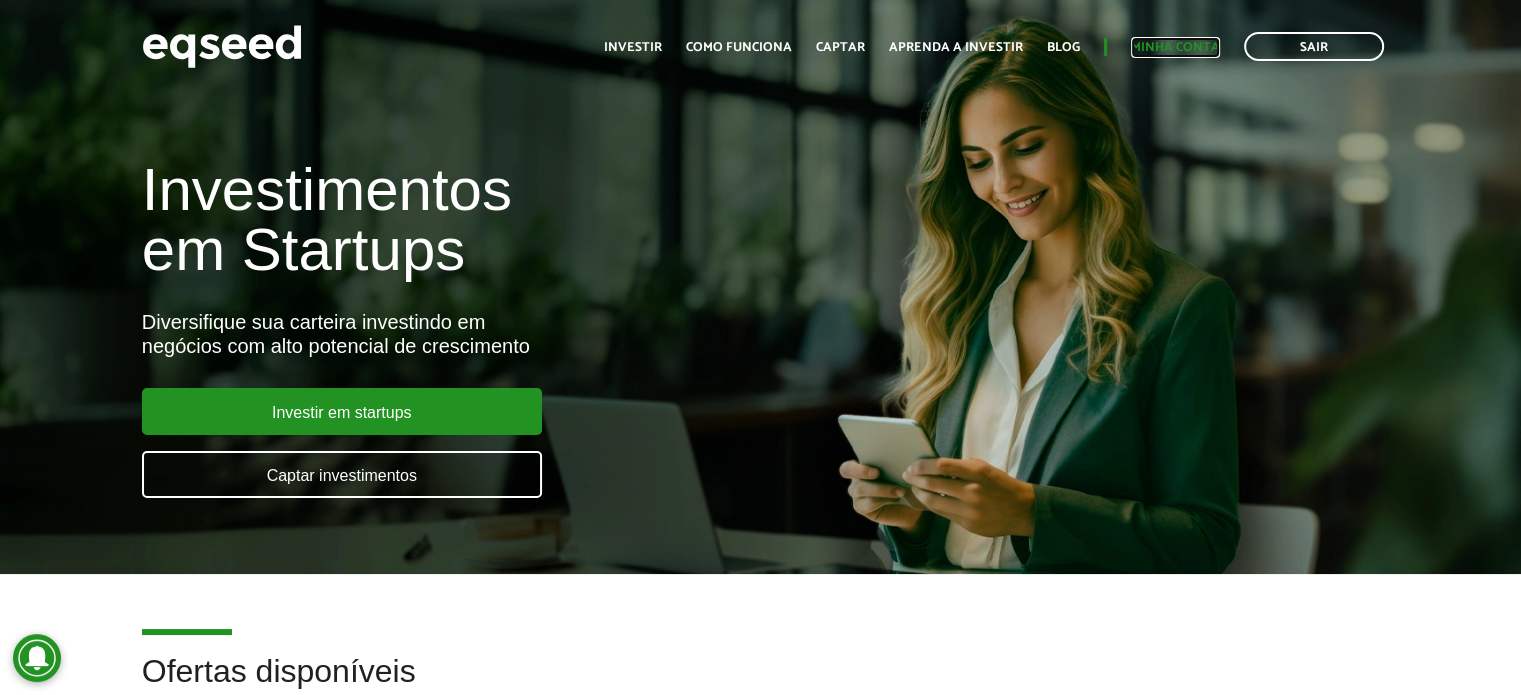 click on "Minha conta" at bounding box center (1175, 47) 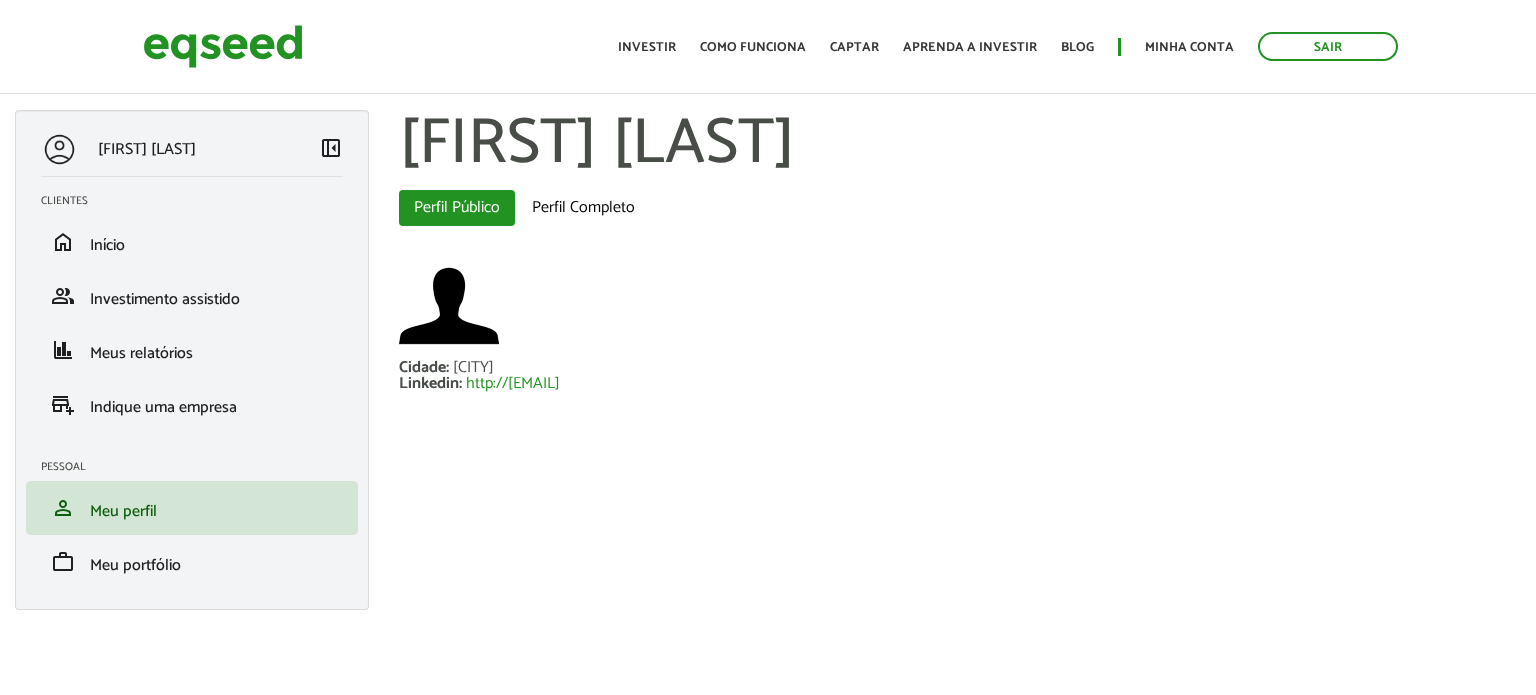 scroll, scrollTop: 0, scrollLeft: 0, axis: both 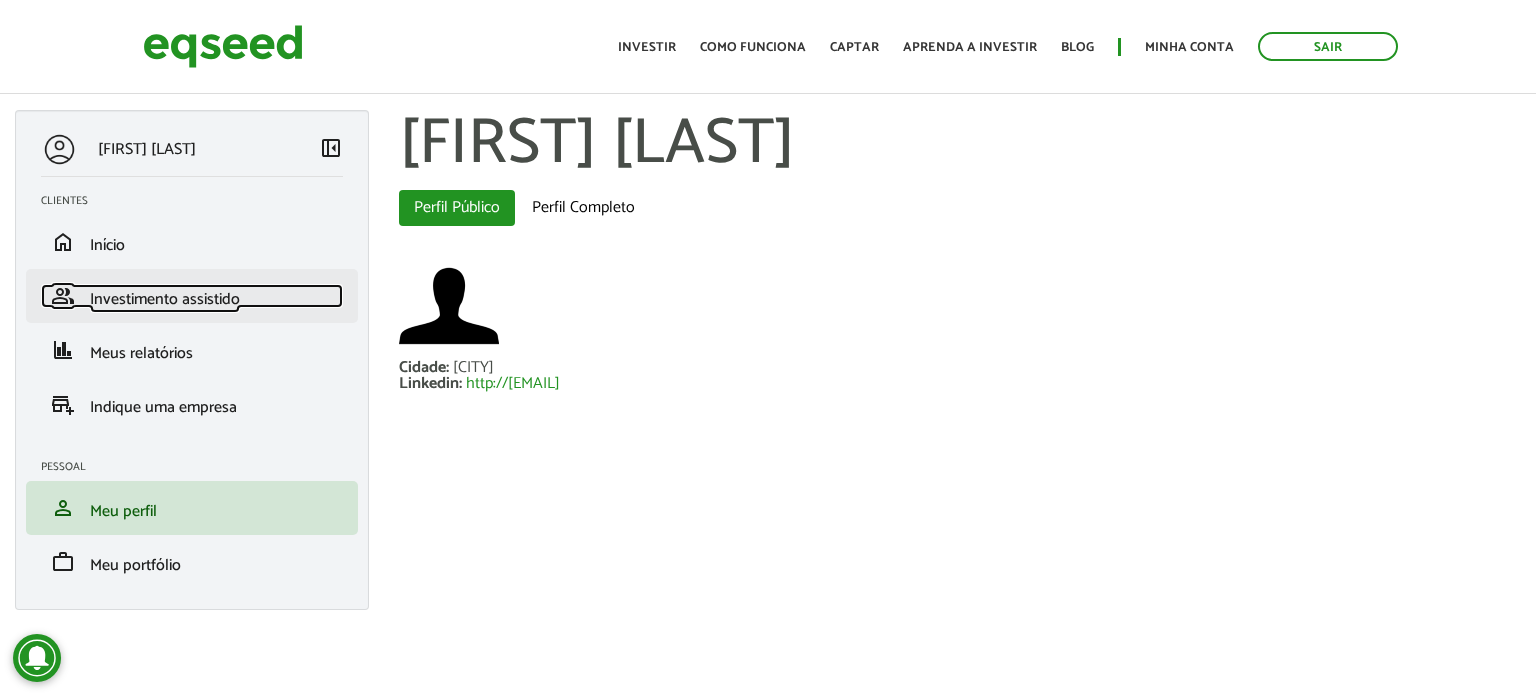 click on "Investimento assistido" at bounding box center [165, 299] 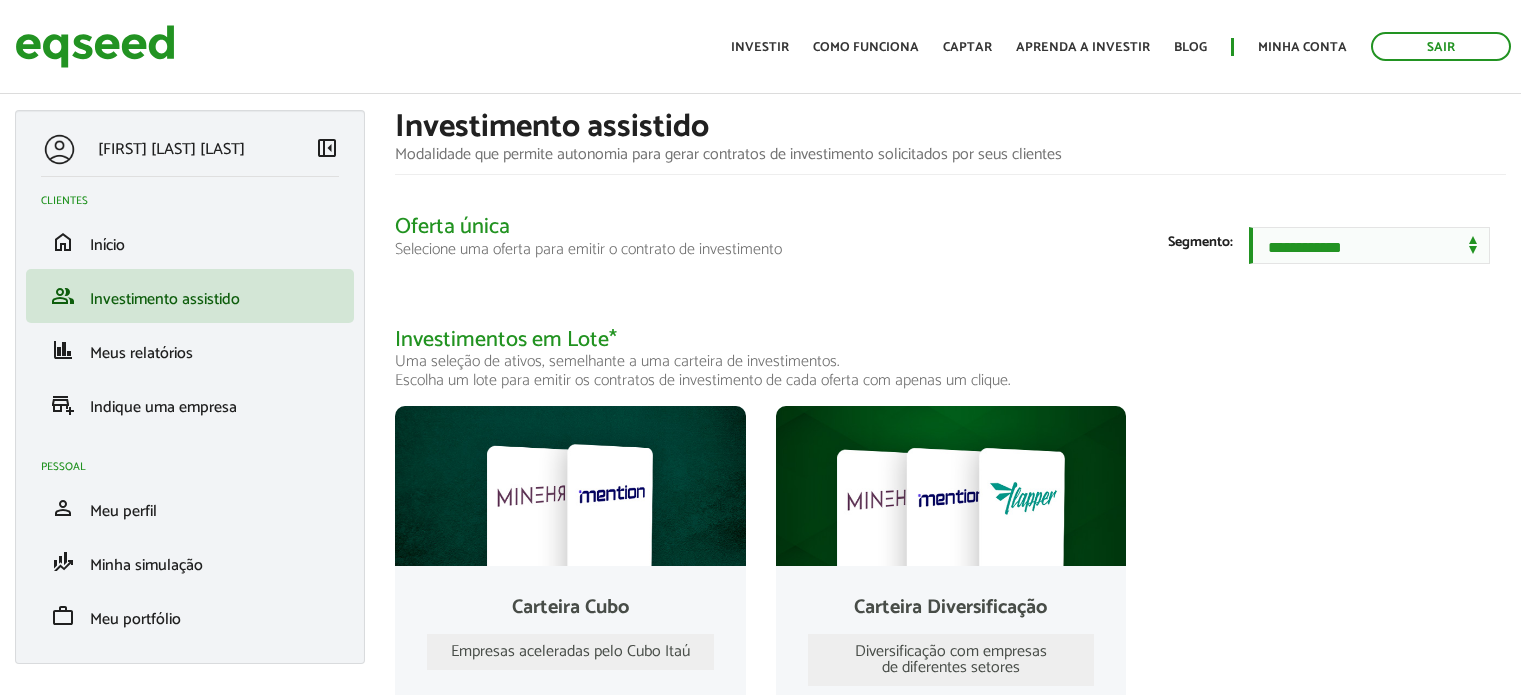 scroll, scrollTop: 0, scrollLeft: 0, axis: both 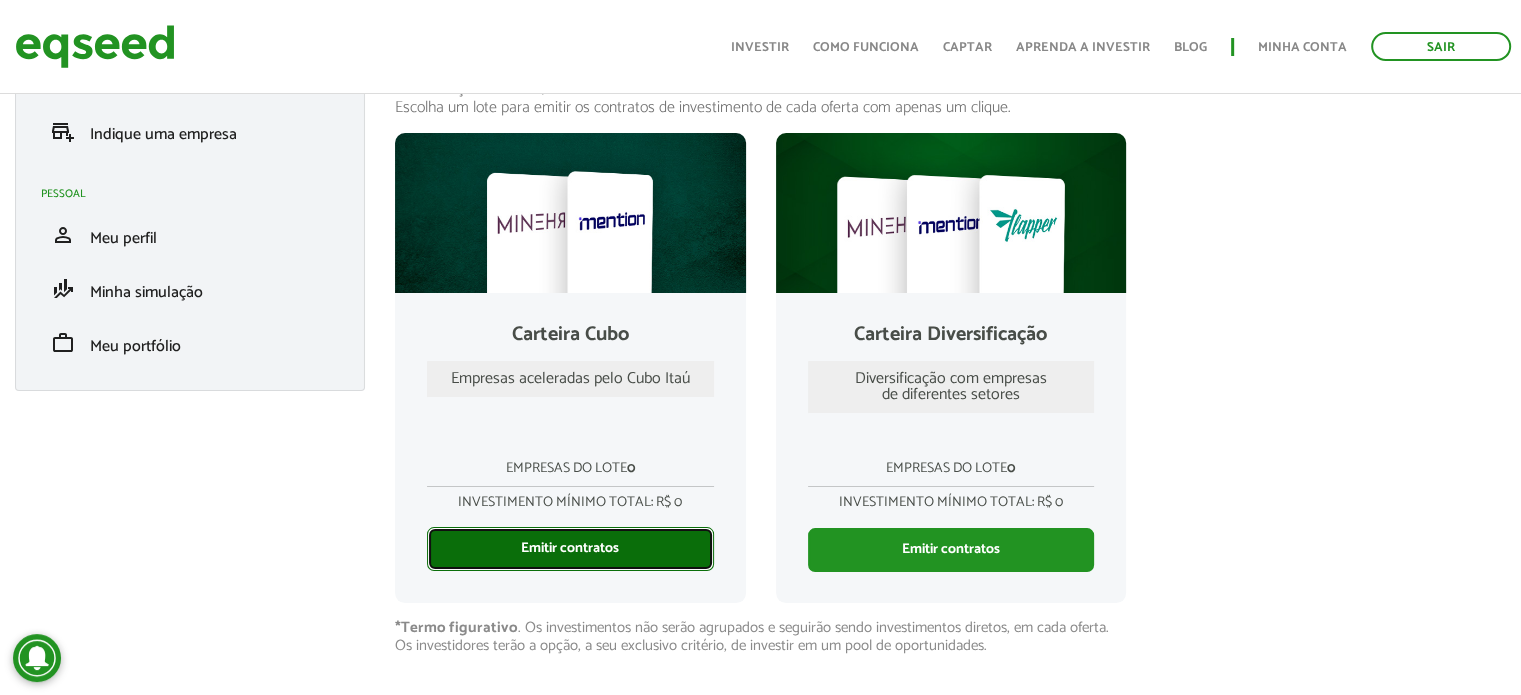 click on "Emitir contratos" at bounding box center (570, 549) 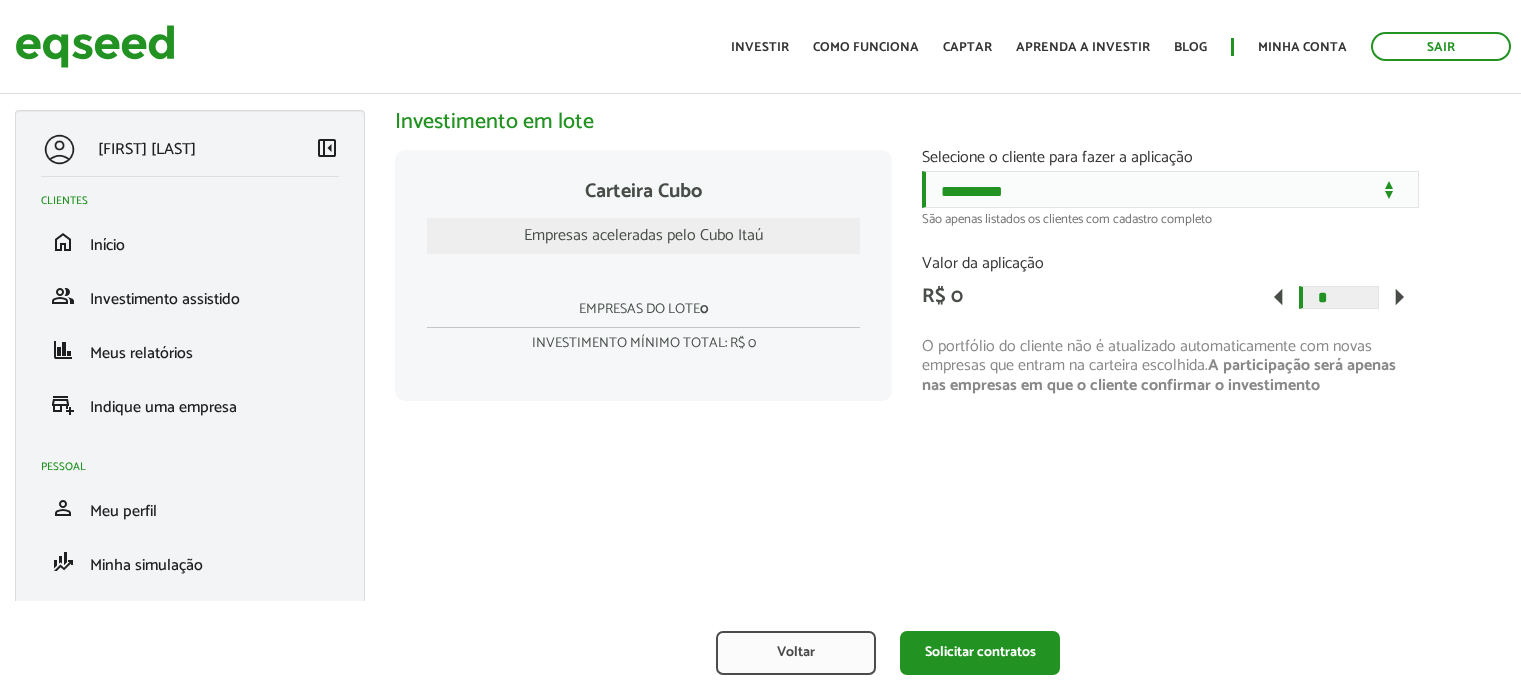 scroll, scrollTop: 0, scrollLeft: 0, axis: both 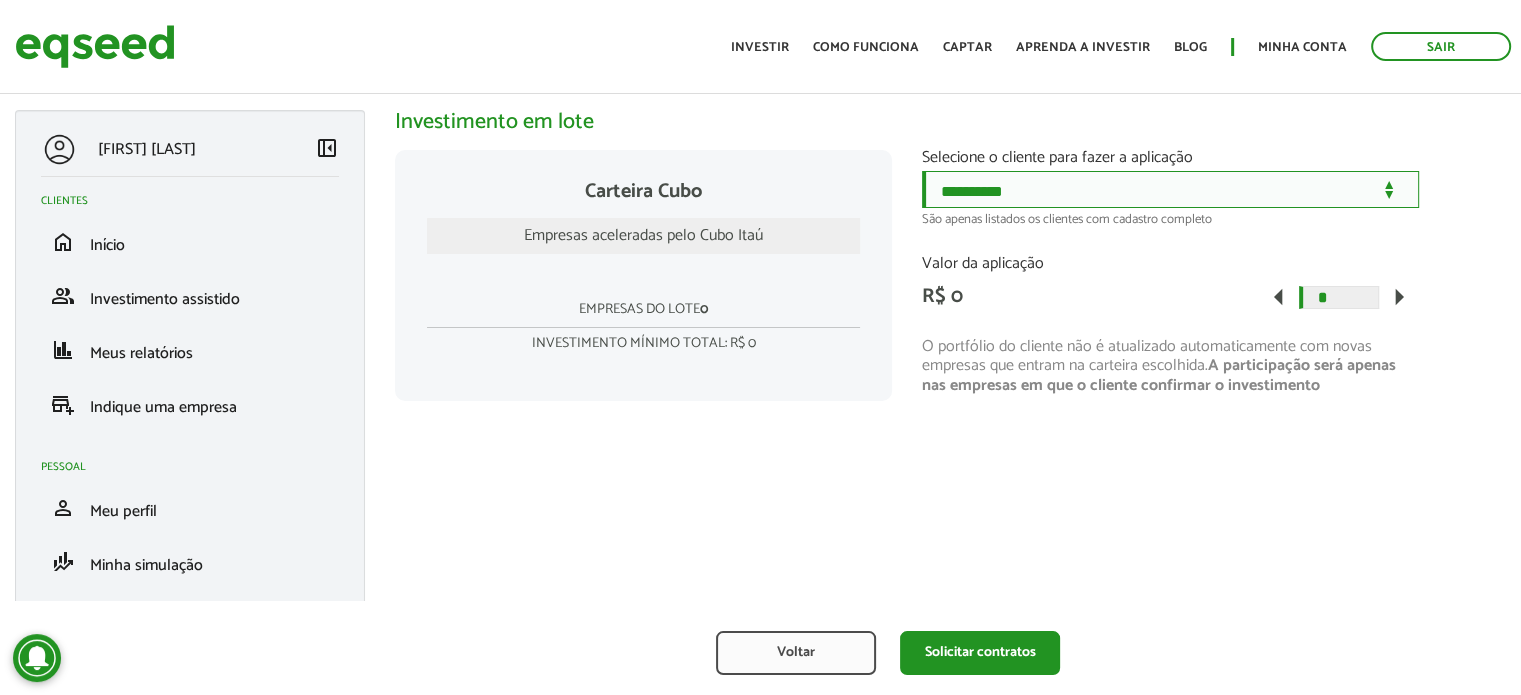 click on "Investimento em lote
Carteira Cubo
Empresas aceleradas pelo Cubo Itaú
Empresas do lote  0
Investimento mínimo total: R$ 0
Selecione o cliente para fazer a aplicação
[NAME] [LAST_NAME] São apenas listados os clientes com cadastro completo   Valor da aplicação
R$ 0 arrow_left * arrow_right O portfólio do cliente não é atualizado automaticamente com novas empresas que entram na carteira escolhida.  A participação será apenas nas empresas em que o cliente confirmar o investimento
Voltar
Solicitar contratos" at bounding box center [1170, 189] 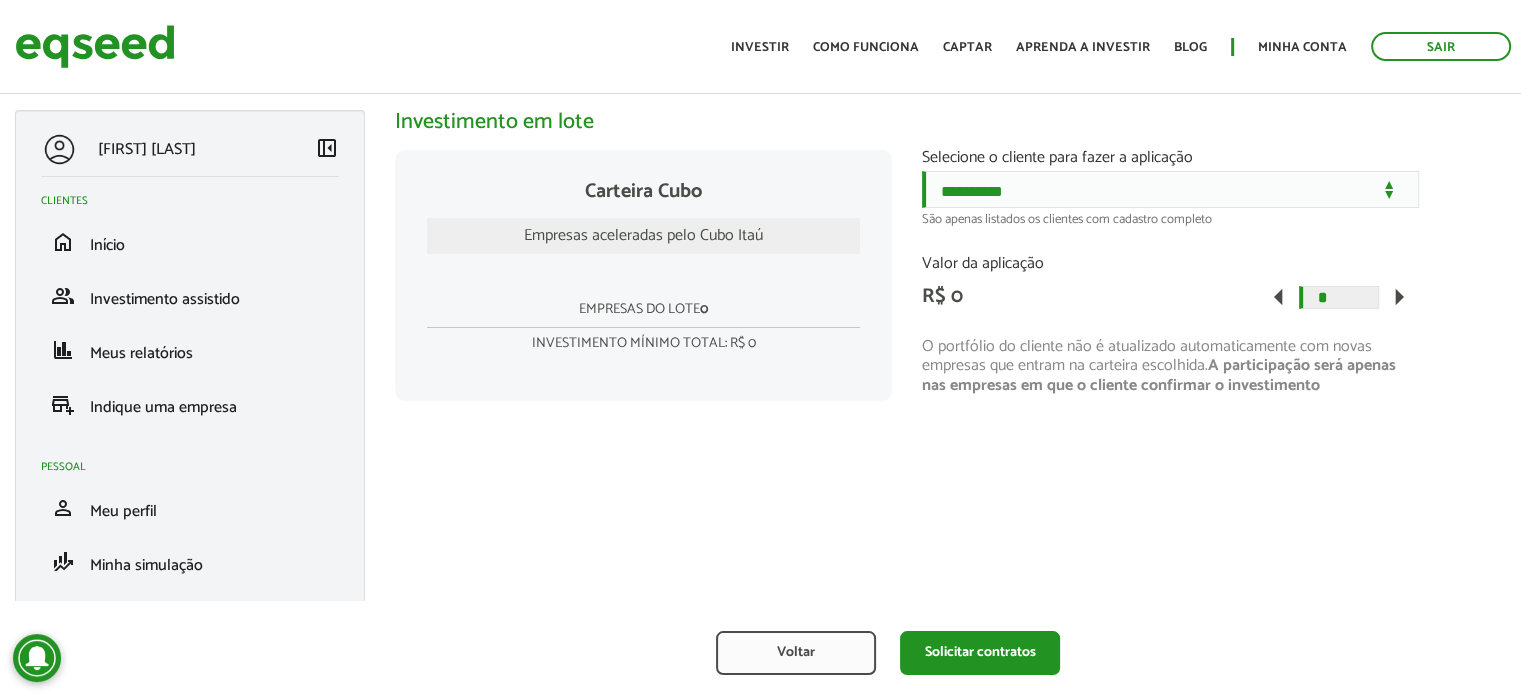 click on "**********" at bounding box center (907, 317) 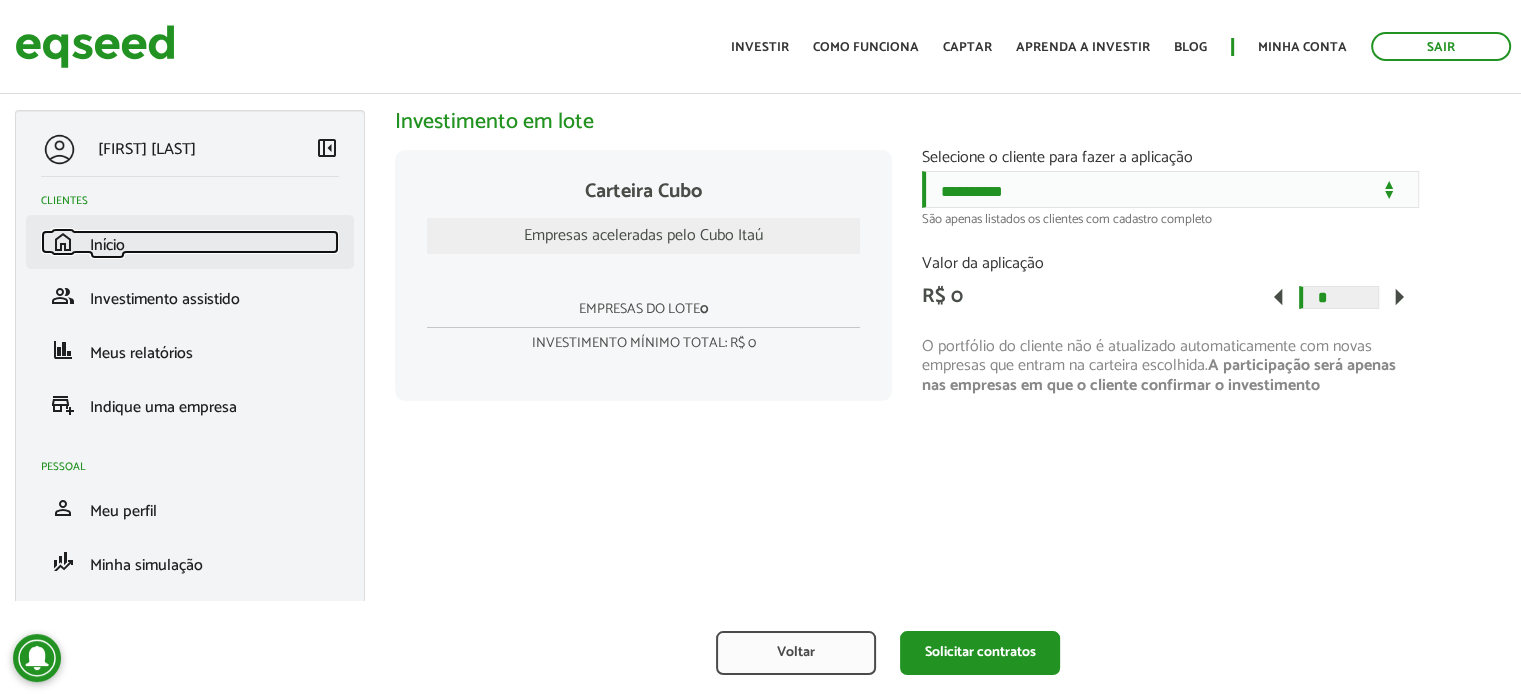 click on "Início" at bounding box center [107, 245] 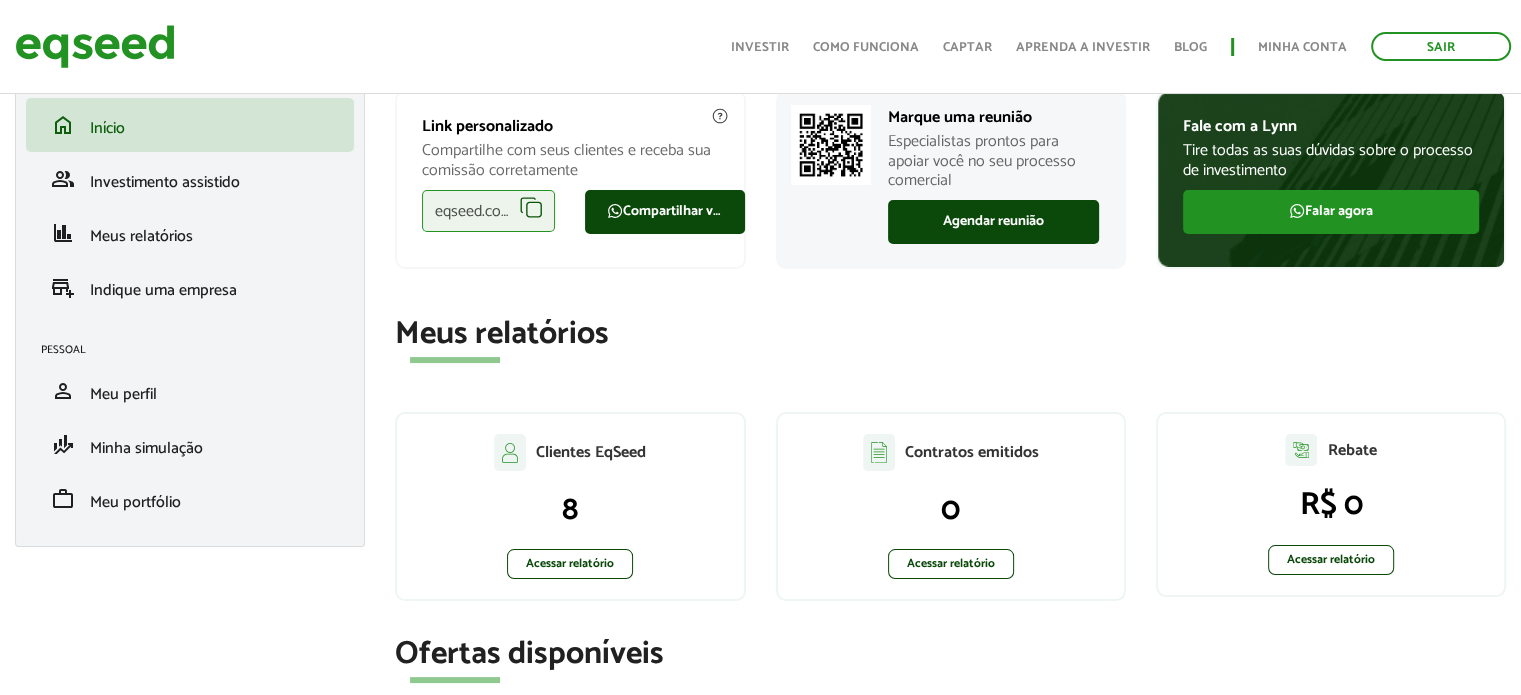 scroll, scrollTop: 200, scrollLeft: 0, axis: vertical 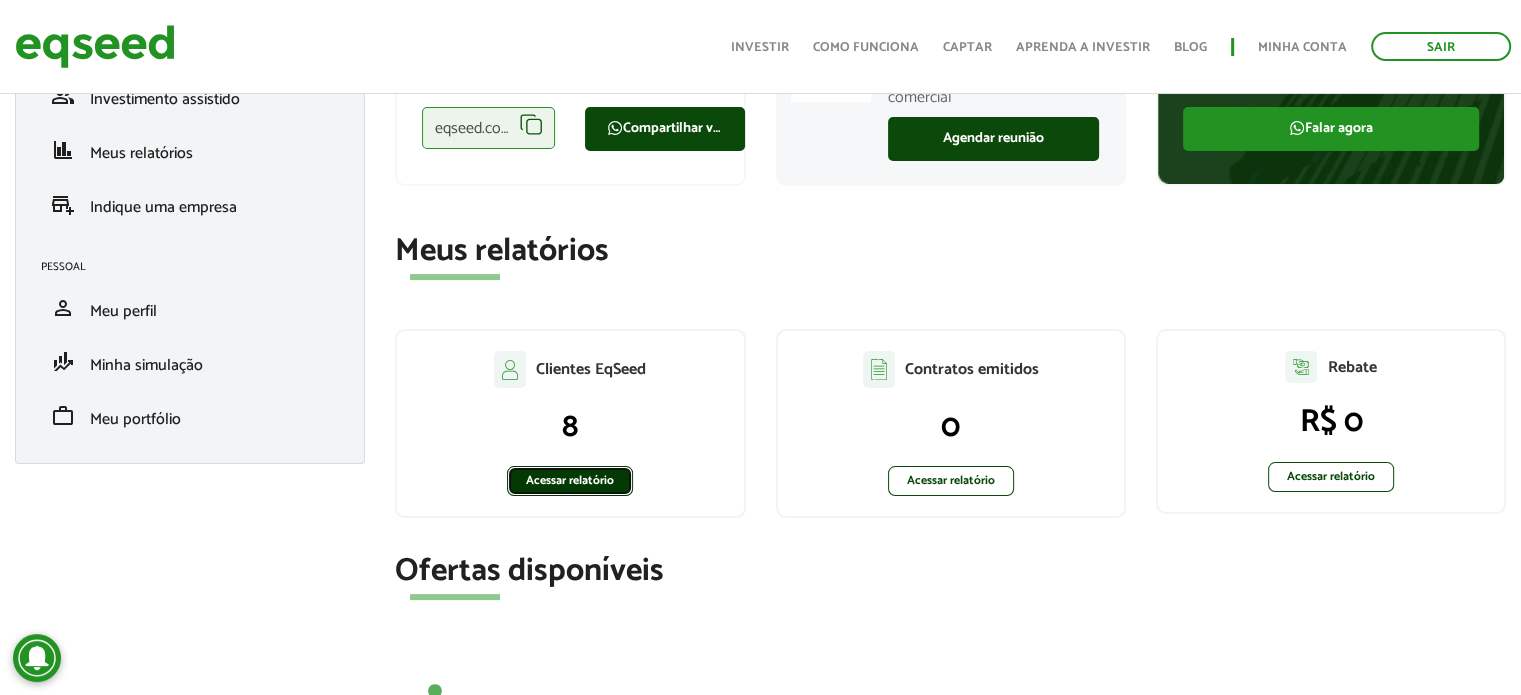 click on "Acessar relatório" at bounding box center [570, 481] 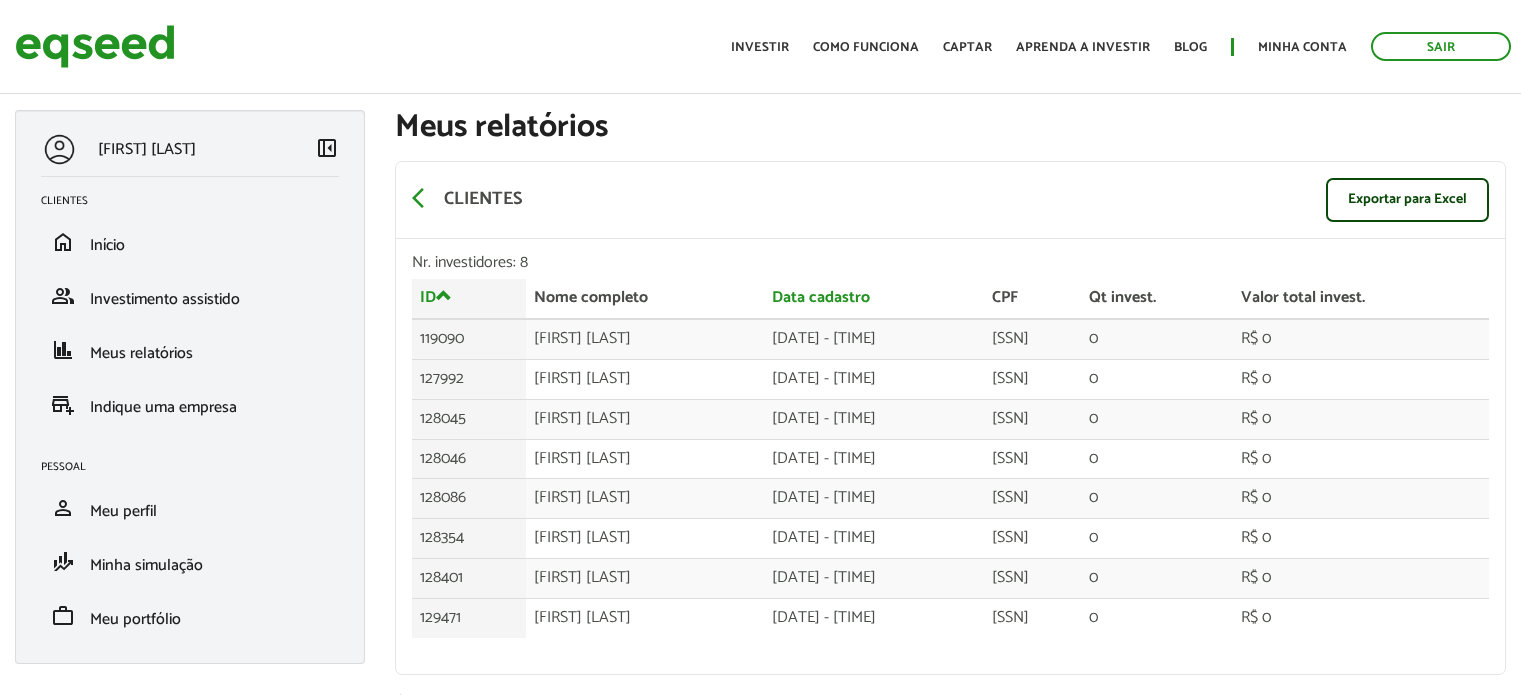 scroll, scrollTop: 0, scrollLeft: 0, axis: both 